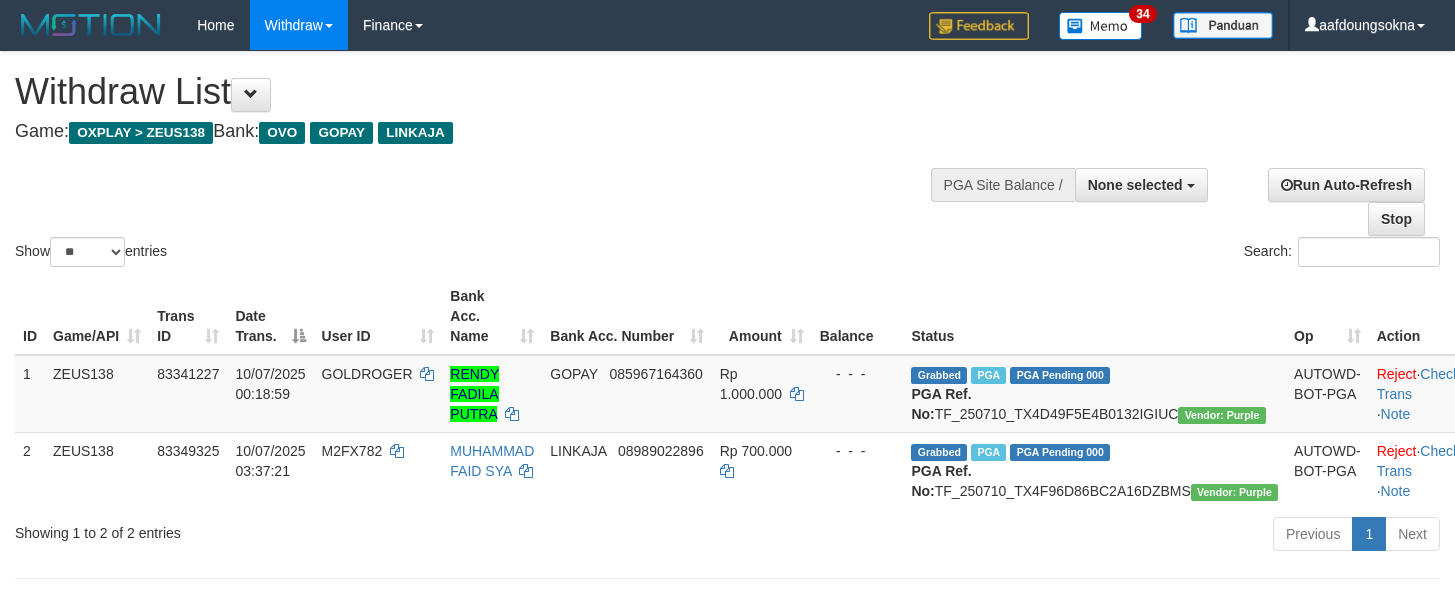 scroll, scrollTop: 356, scrollLeft: 0, axis: vertical 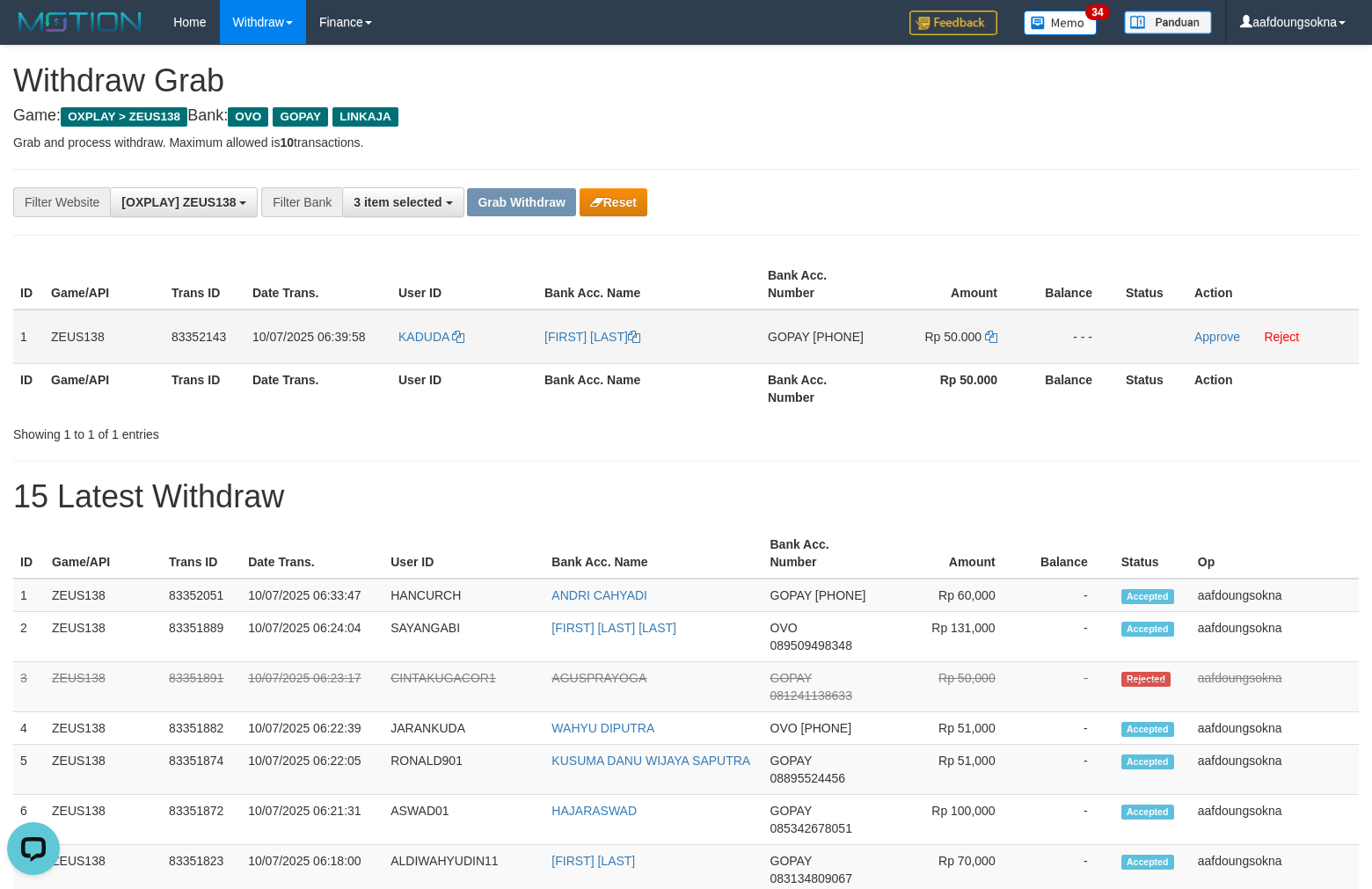 click on "KADUDA" at bounding box center (464, 337) 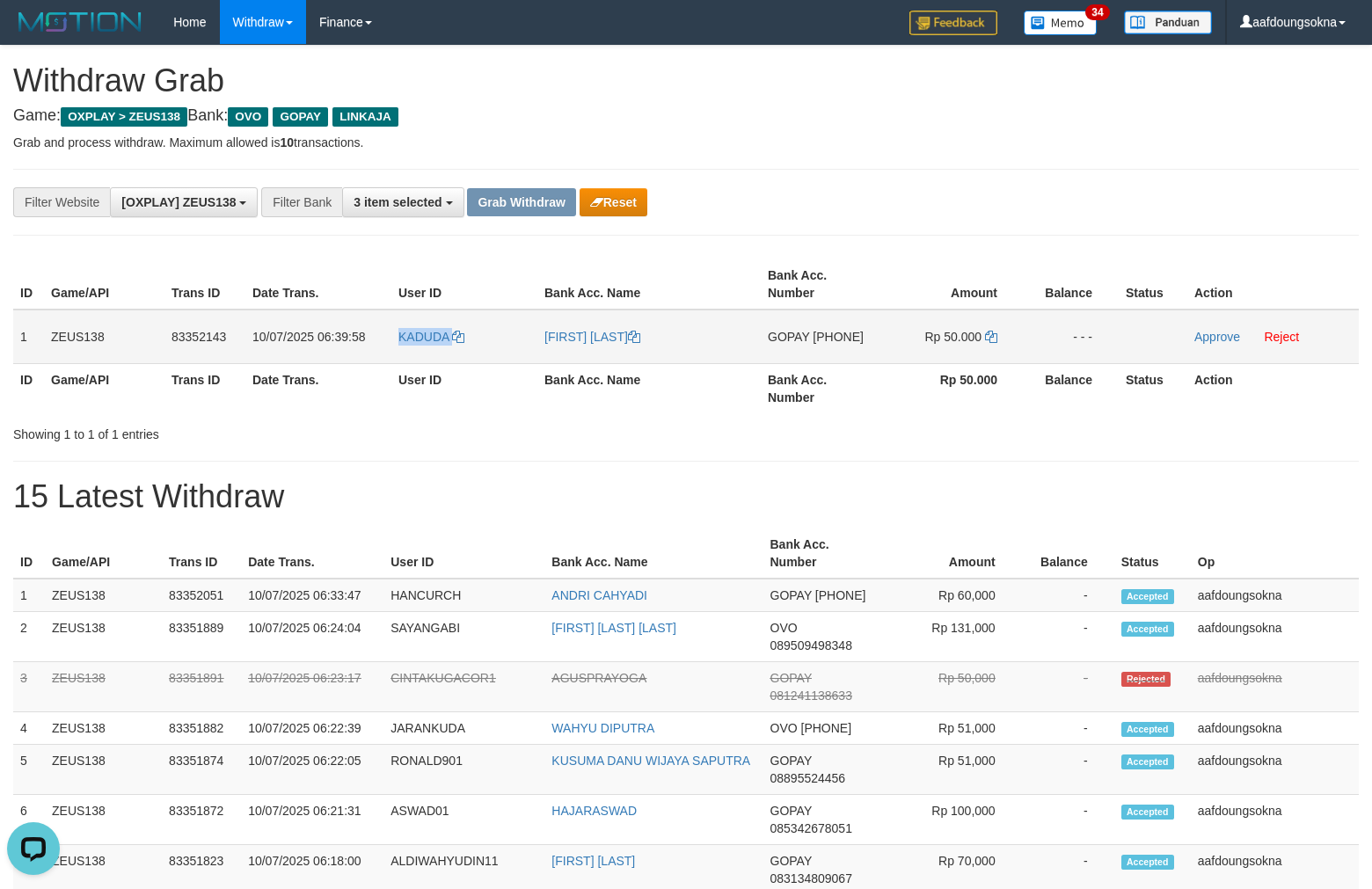 copy on "KADUDA" 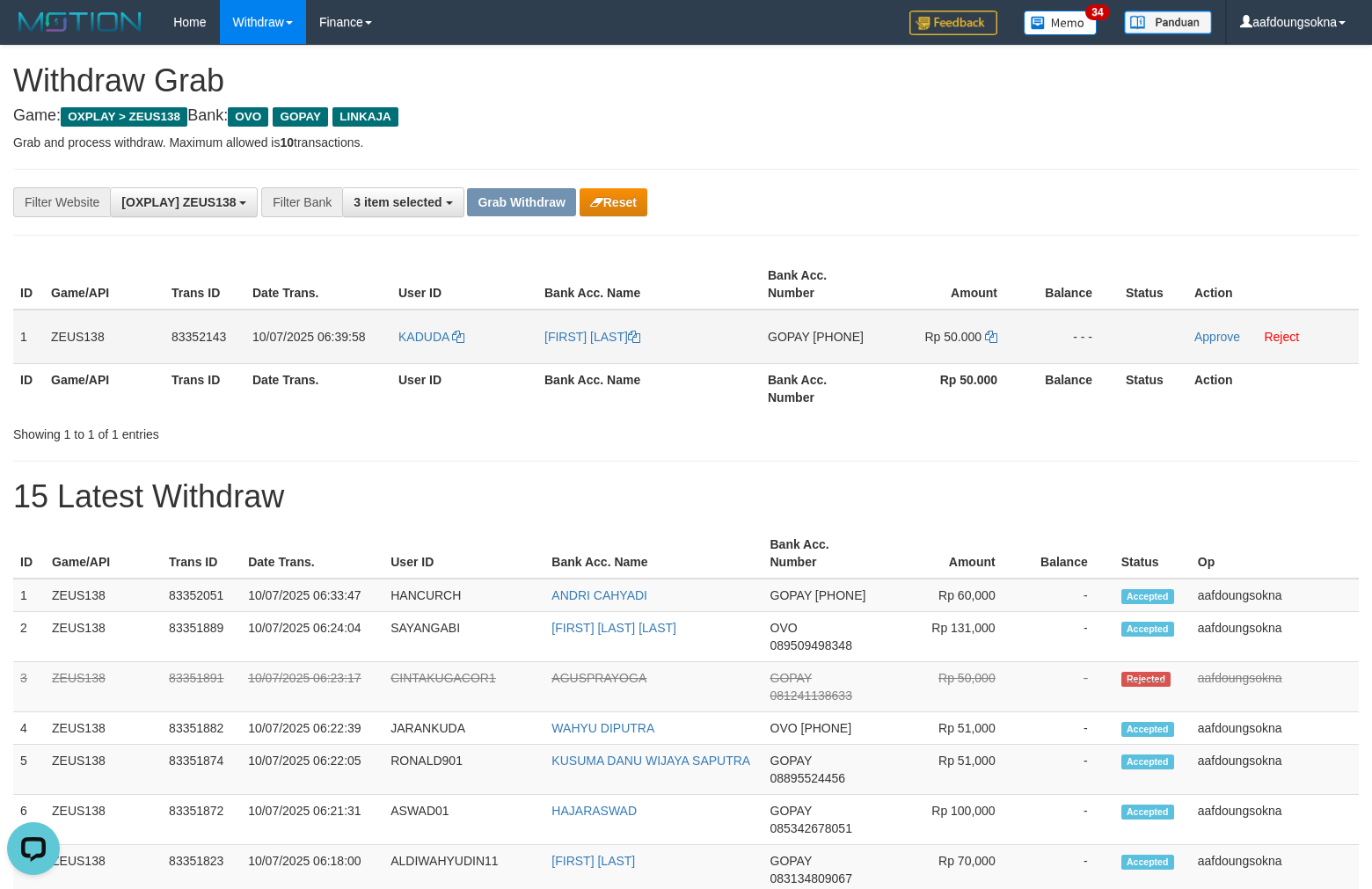 click on "[PHONE]" at bounding box center (838, 337) 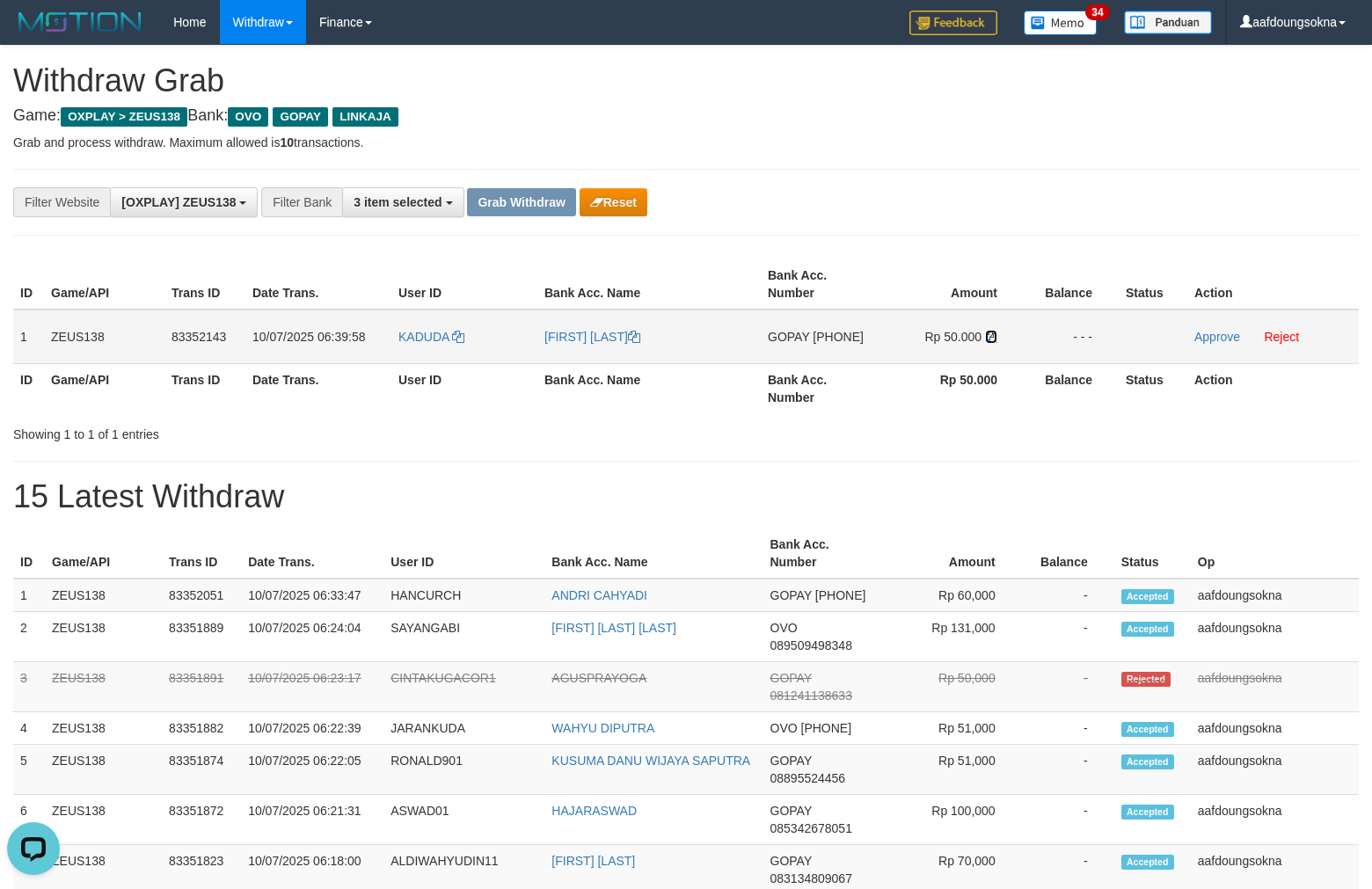 click at bounding box center [634, 337] 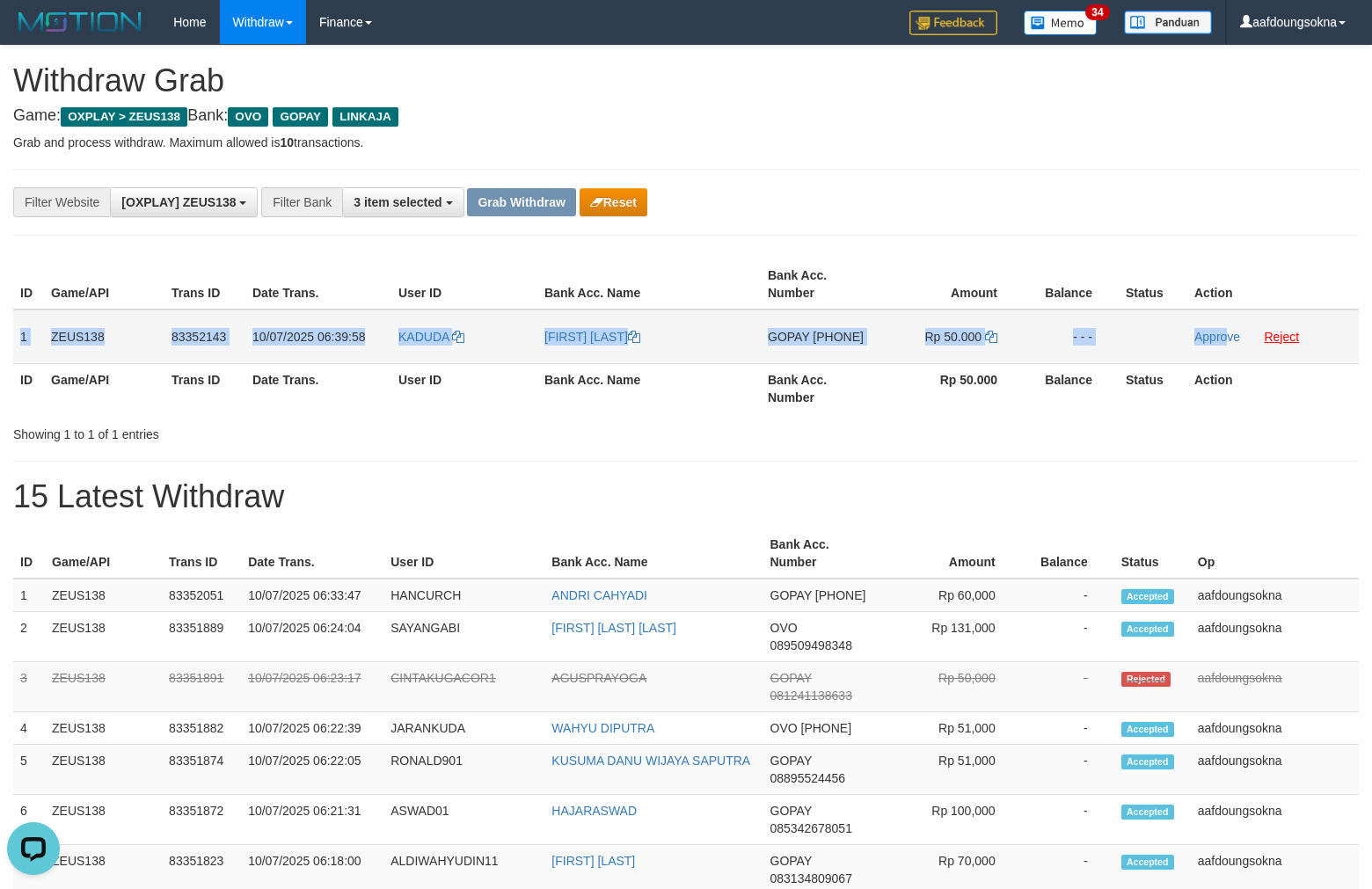 copy on "1
ZEUS138
83352143
10/07/2025 06:39:58
KADUDA
UKE RAHAYU
GOPAY
085213589968
Rp 50.000
- - -
Appro" 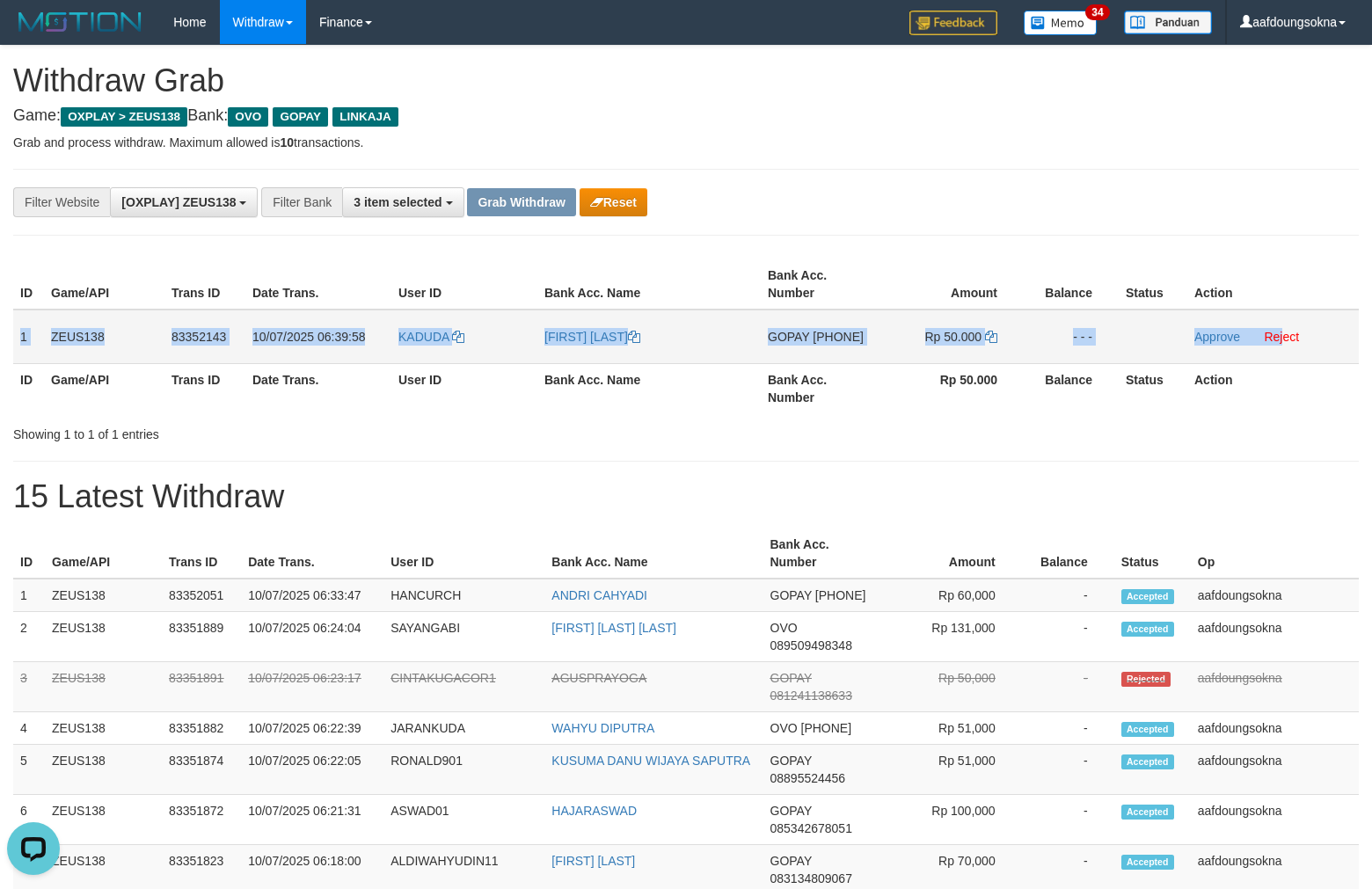 drag, startPoint x: 16, startPoint y: 331, endPoint x: 1282, endPoint y: 317, distance: 1266.0774 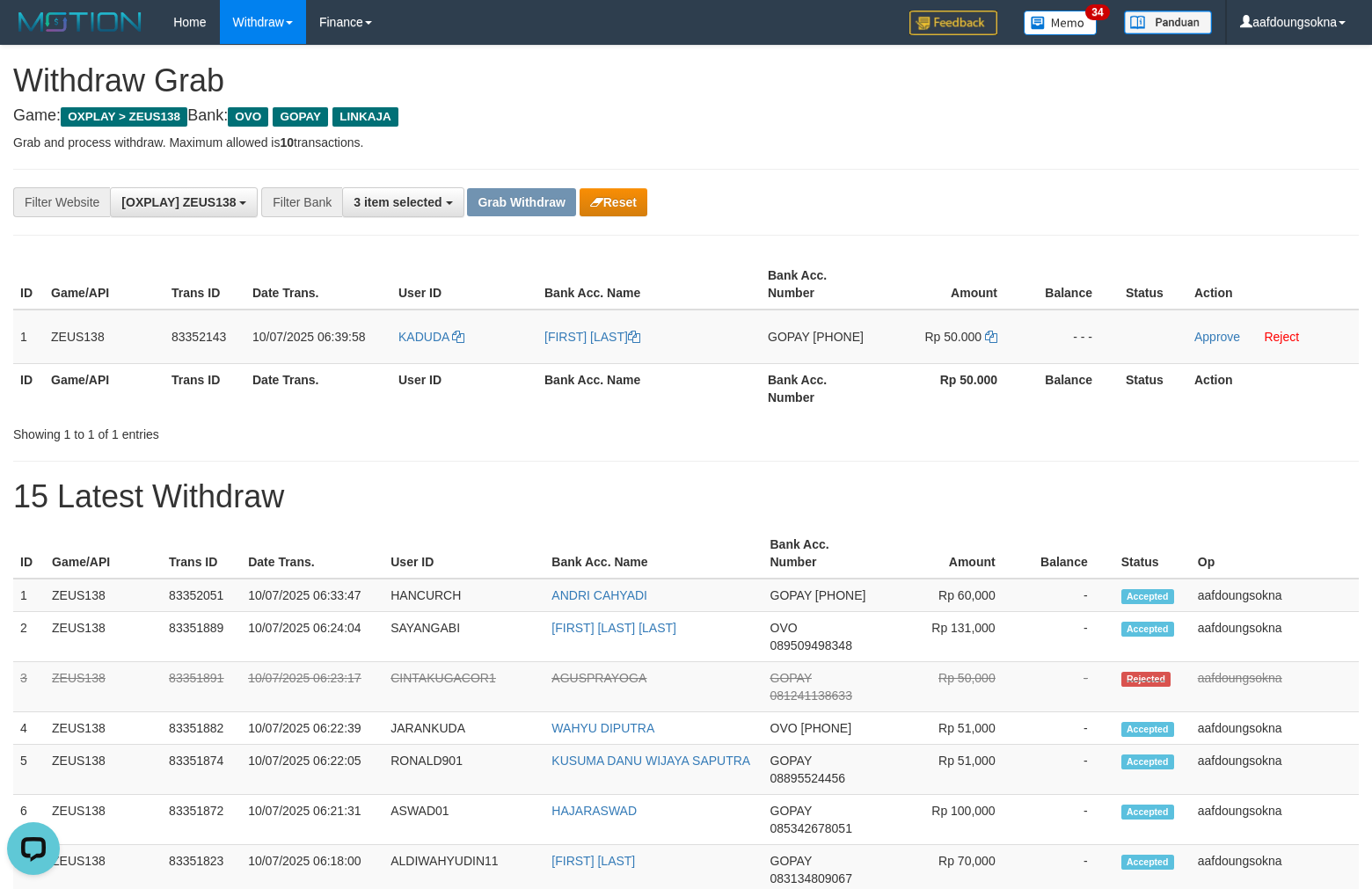 click on "Showing 1 to 1 of 1 entries" at bounding box center [286, 431] 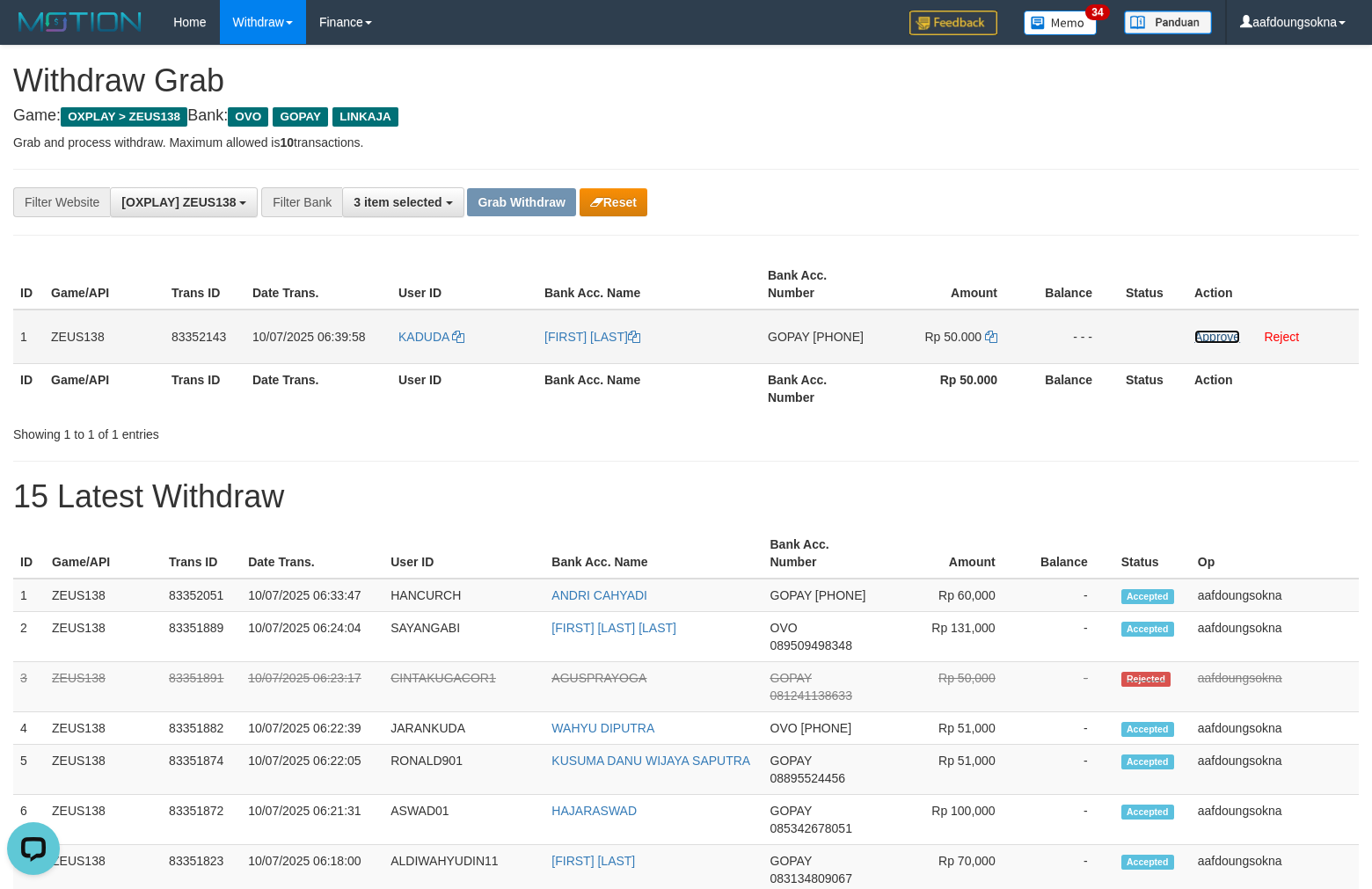 click on "Approve" at bounding box center [1217, 337] 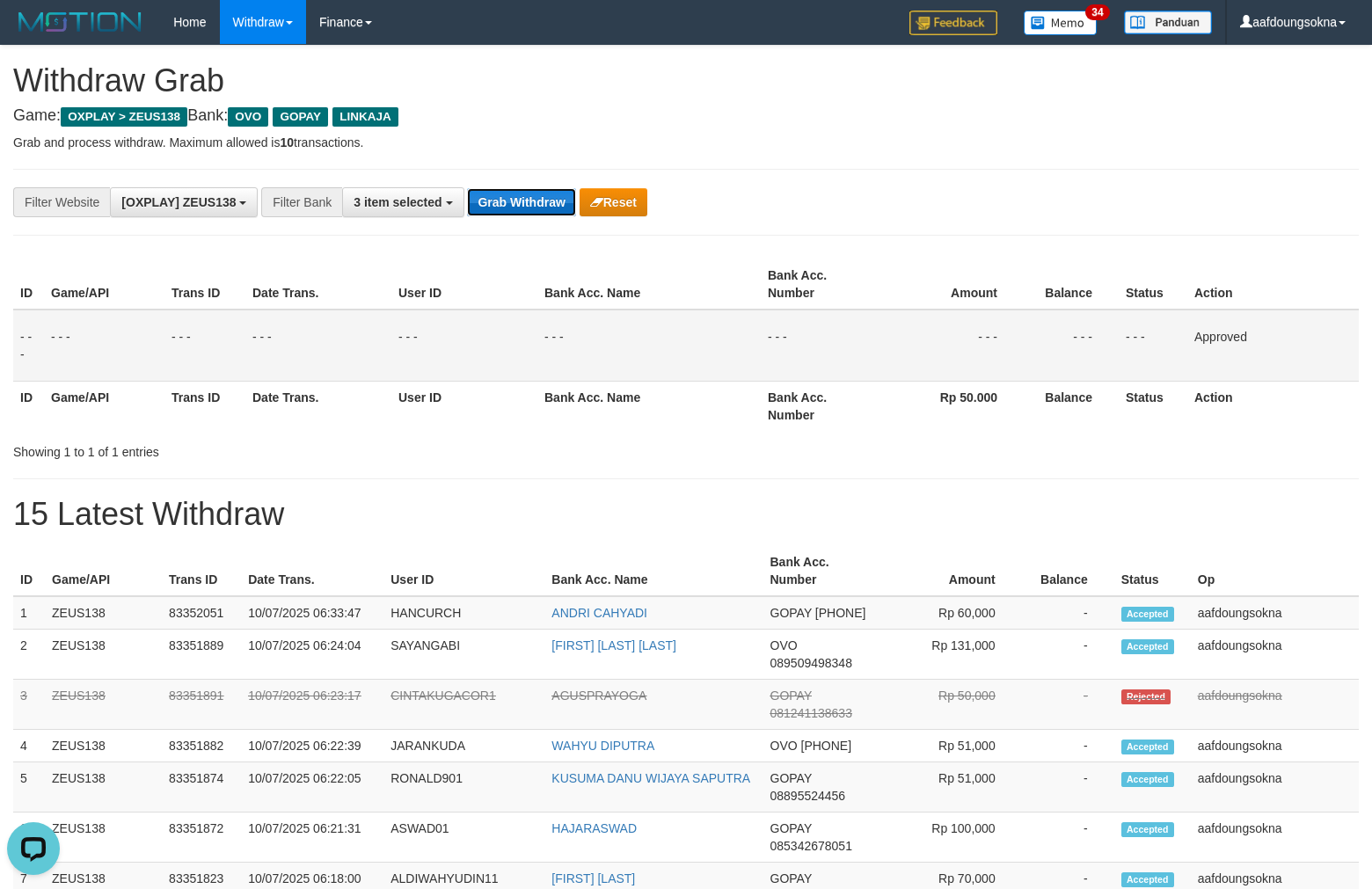 click on "Grab Withdraw" at bounding box center [521, 202] 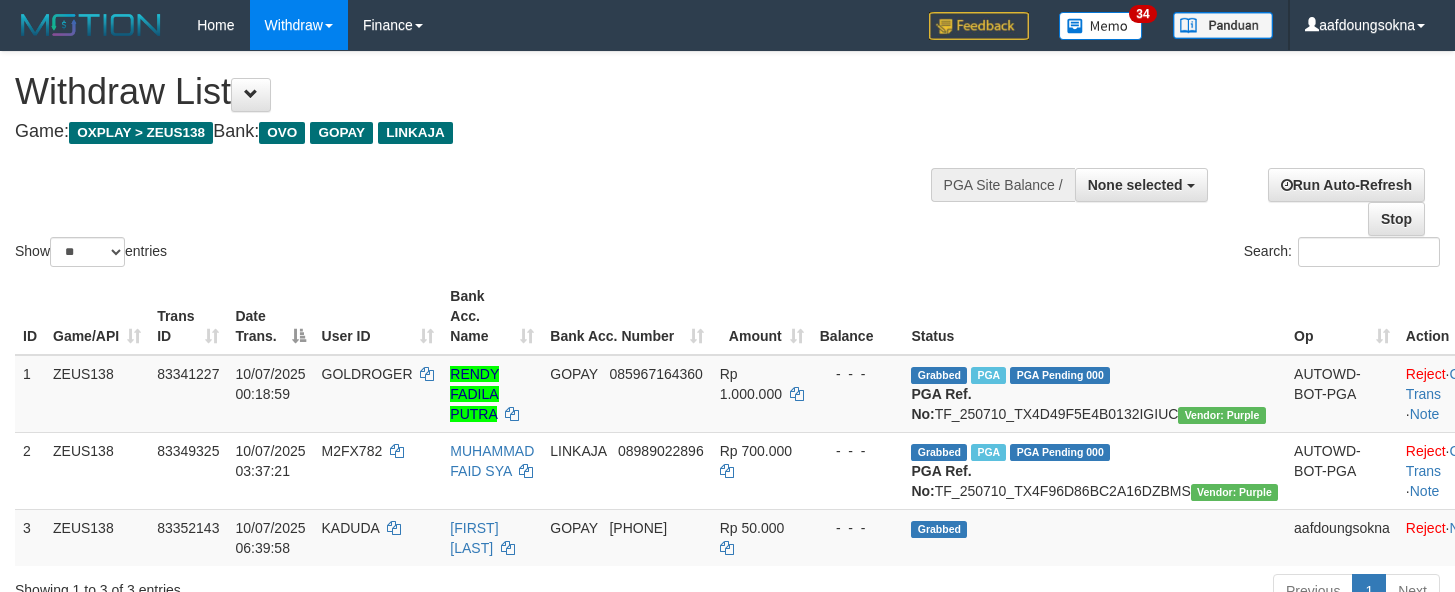 scroll, scrollTop: 356, scrollLeft: 0, axis: vertical 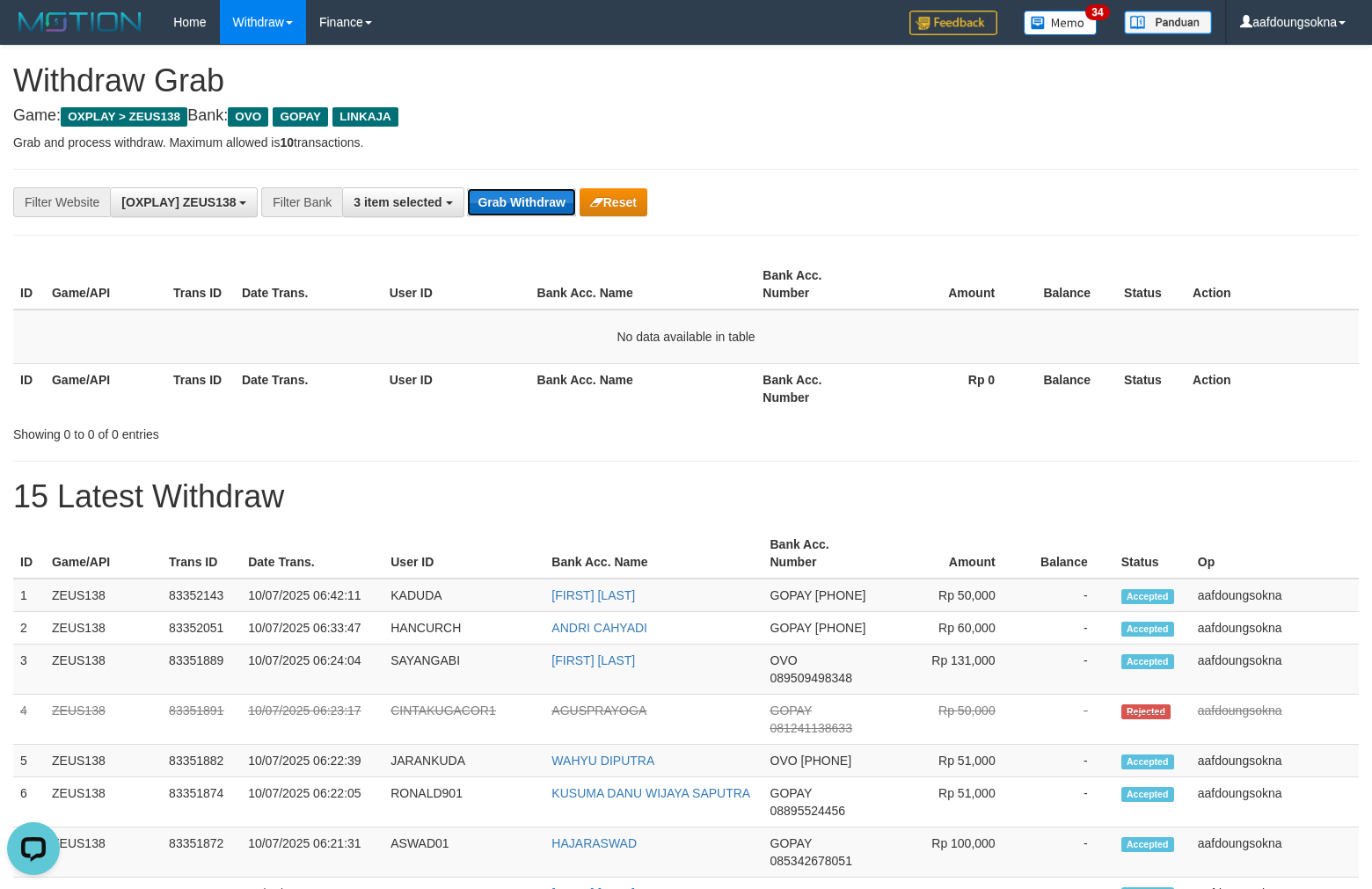 click on "Grab Withdraw" at bounding box center [521, 202] 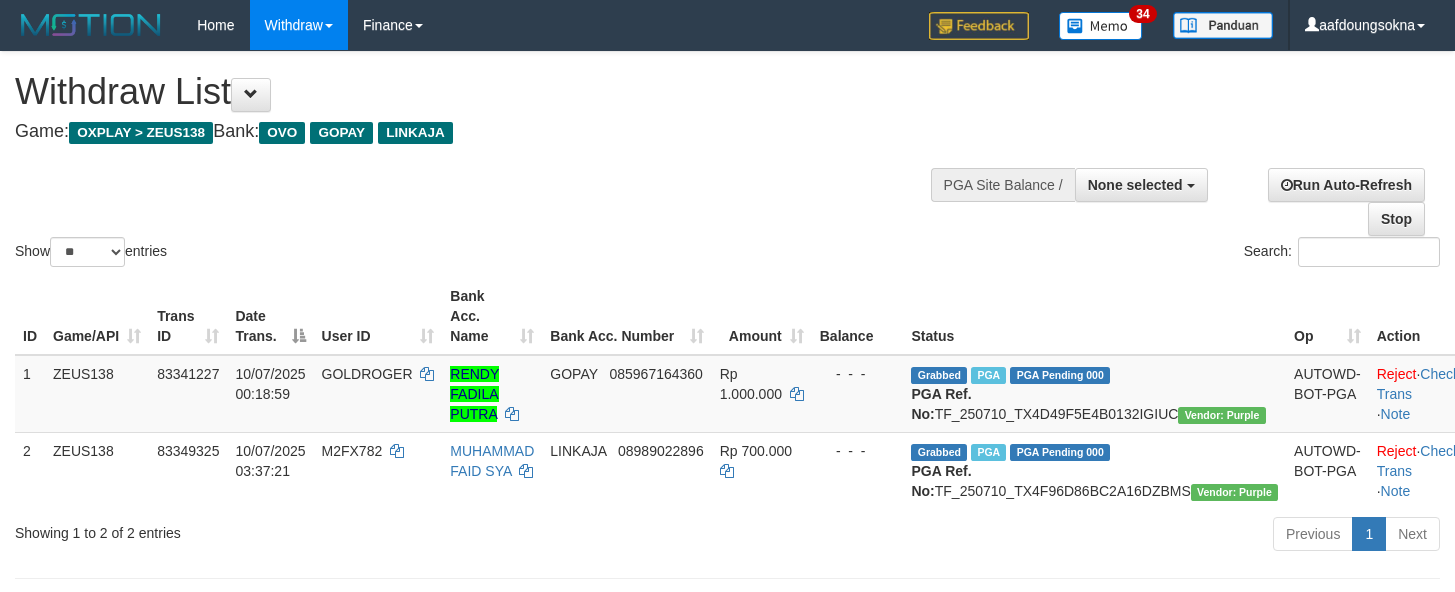 scroll, scrollTop: 356, scrollLeft: 0, axis: vertical 